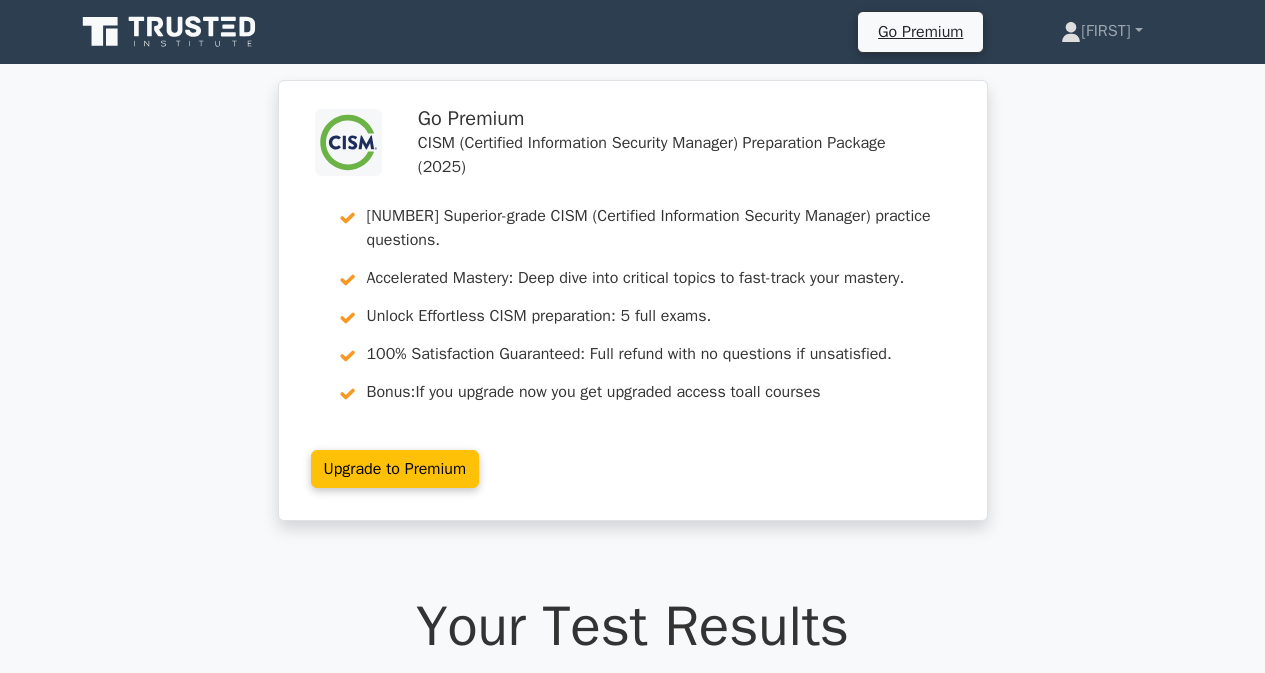 scroll, scrollTop: 1000, scrollLeft: 0, axis: vertical 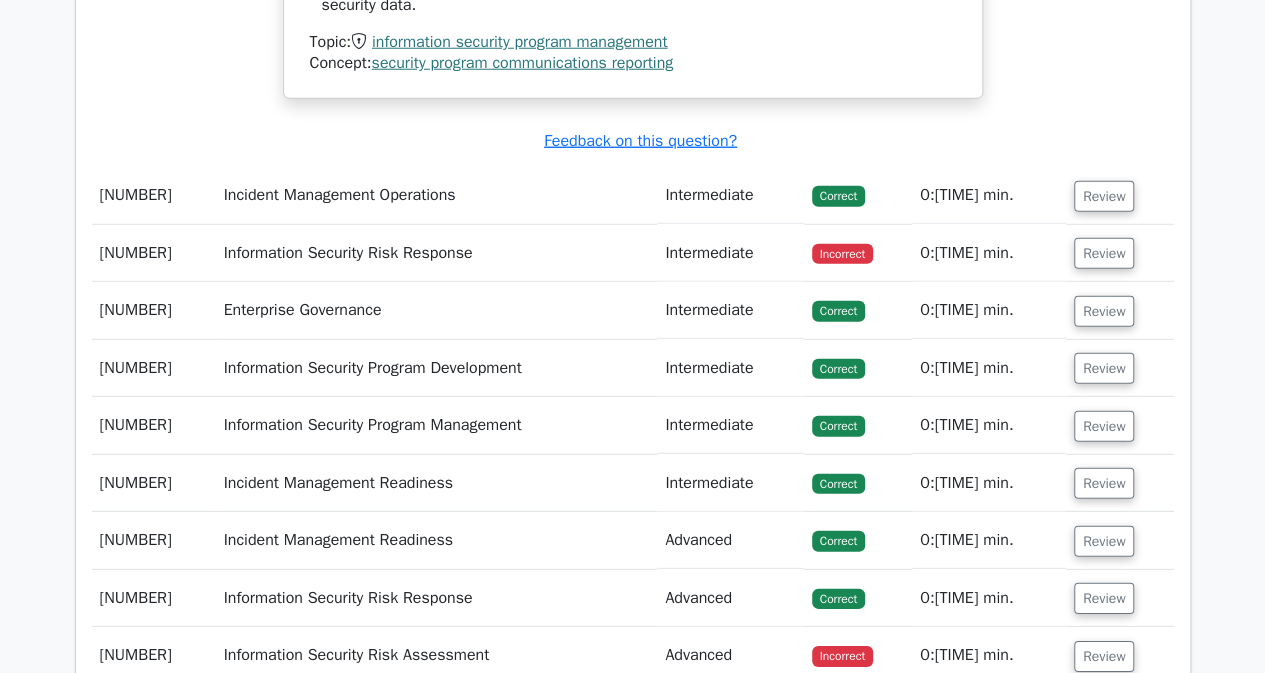 click on "Review" at bounding box center [1104, 253] 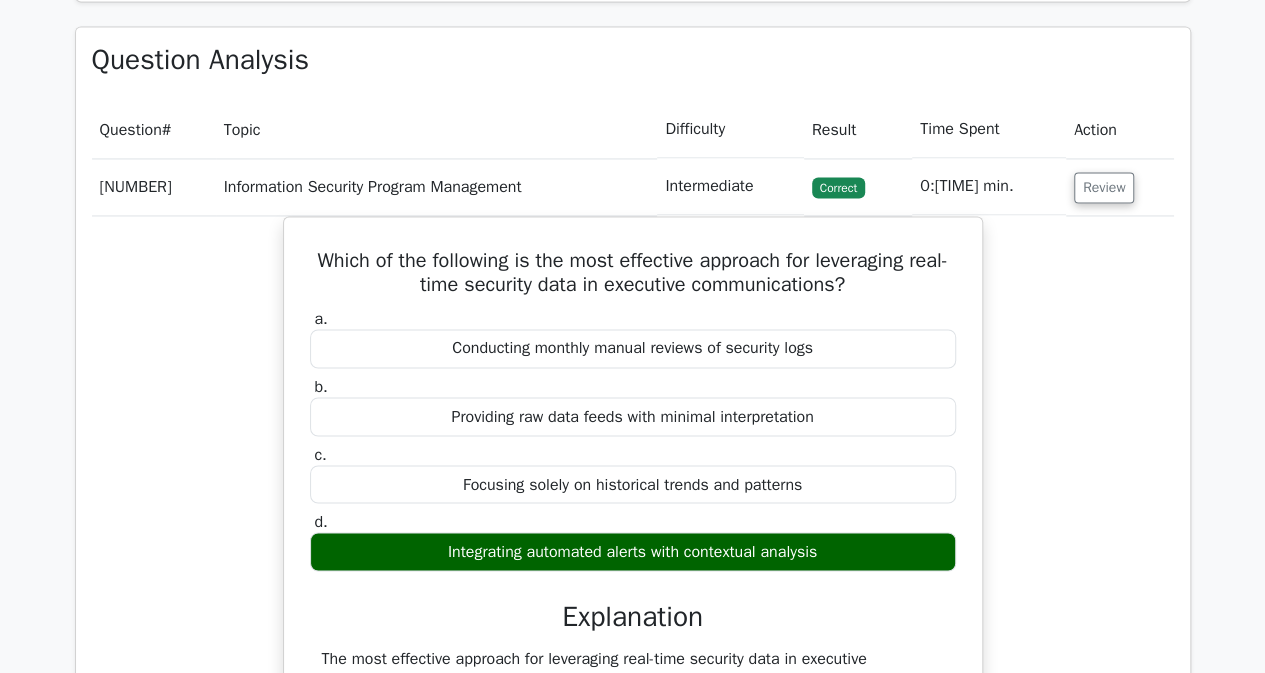 scroll, scrollTop: 1502, scrollLeft: 0, axis: vertical 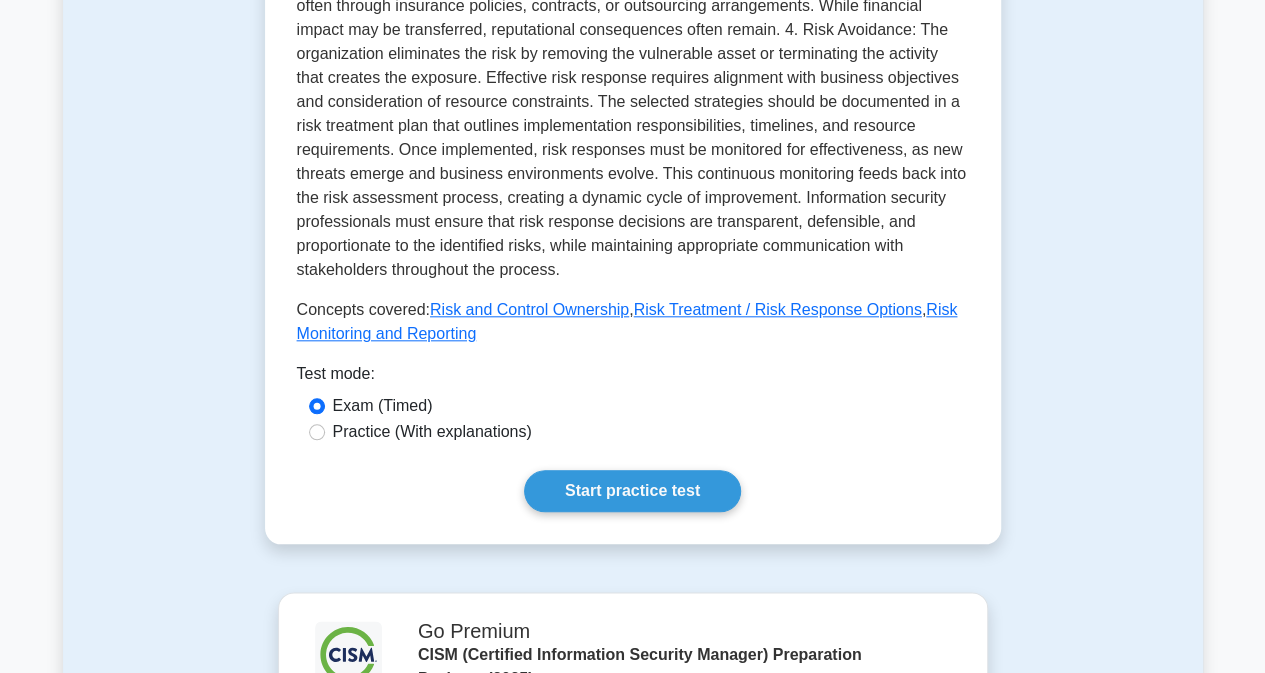 click on "Start practice test" at bounding box center (632, 491) 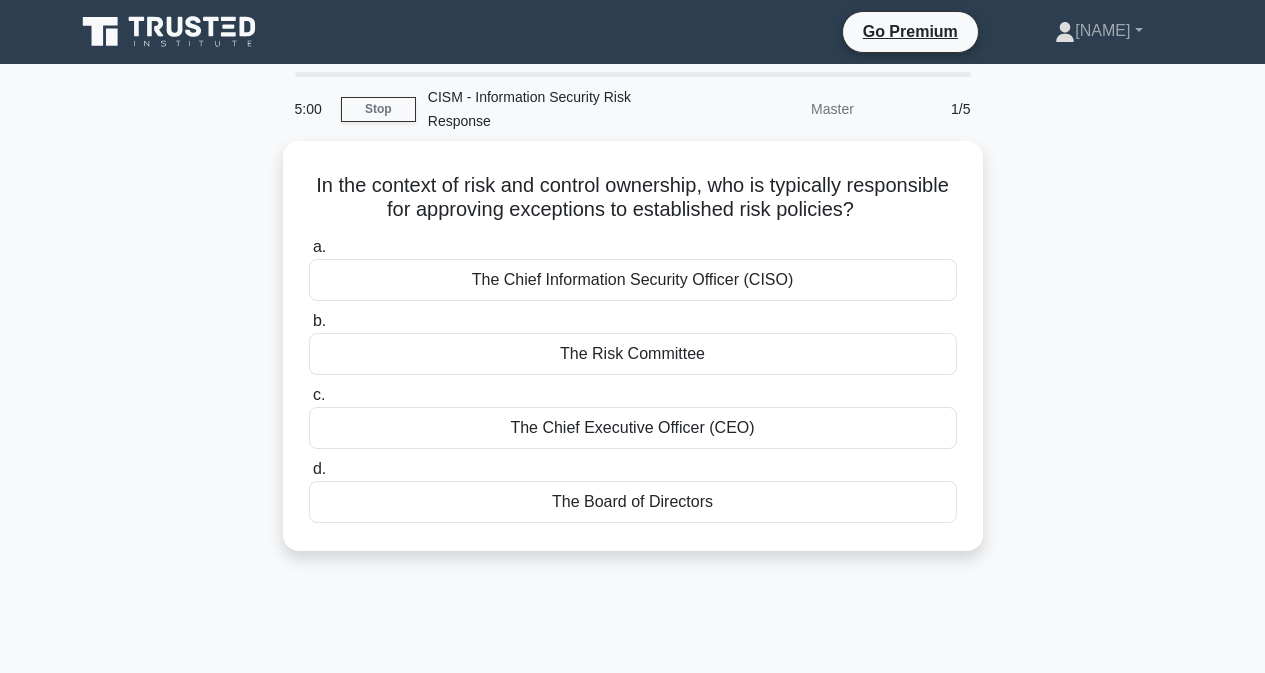 scroll, scrollTop: 0, scrollLeft: 0, axis: both 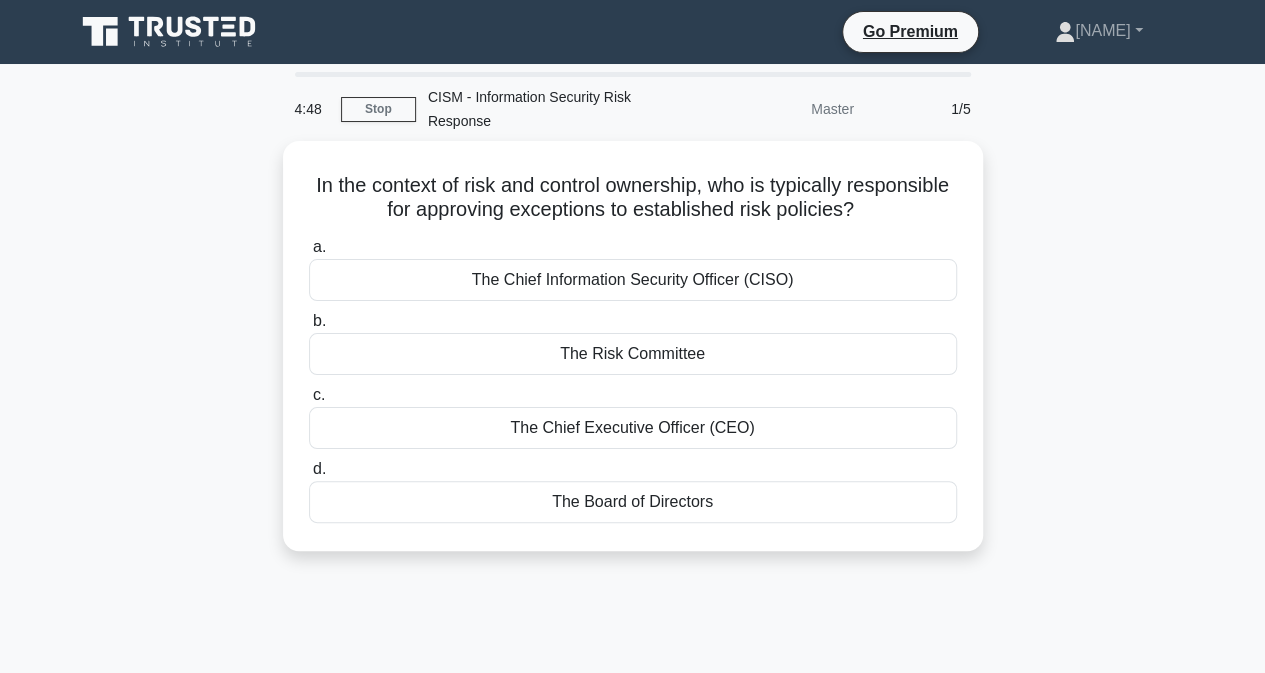 click on "The Chief Information Security Officer (CISO)" at bounding box center (633, 280) 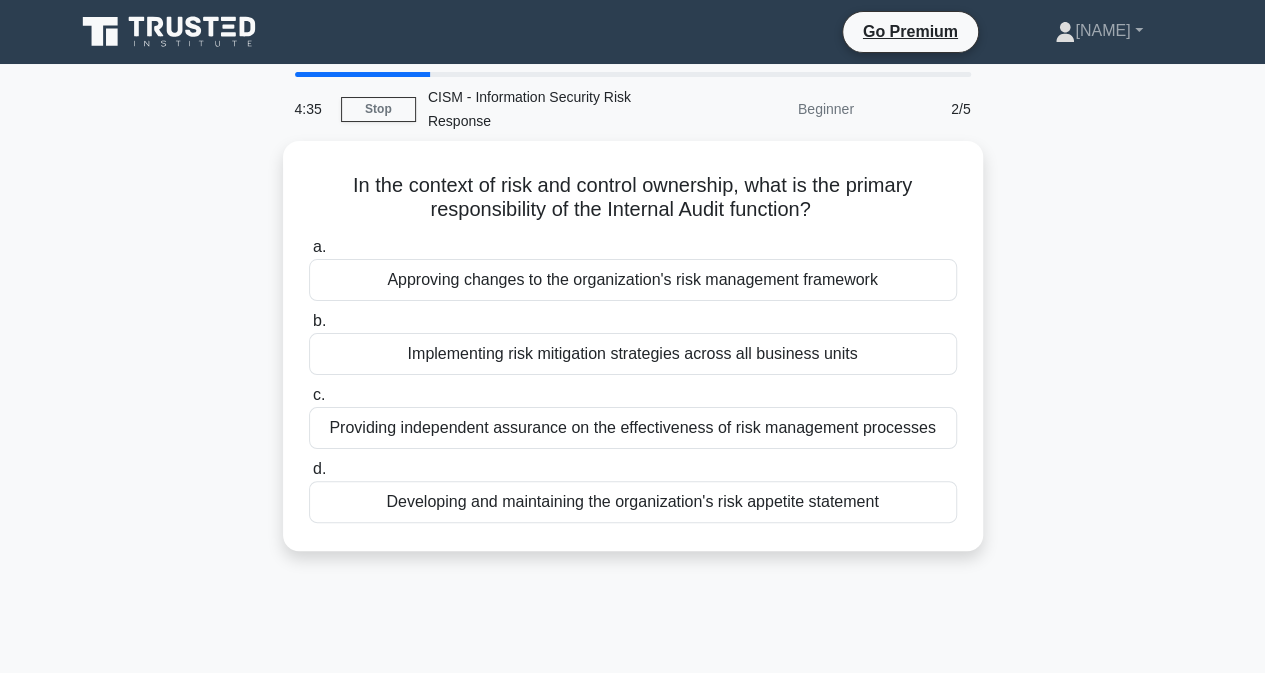 click on "Providing independent assurance on the effectiveness of risk management processes" at bounding box center (633, 428) 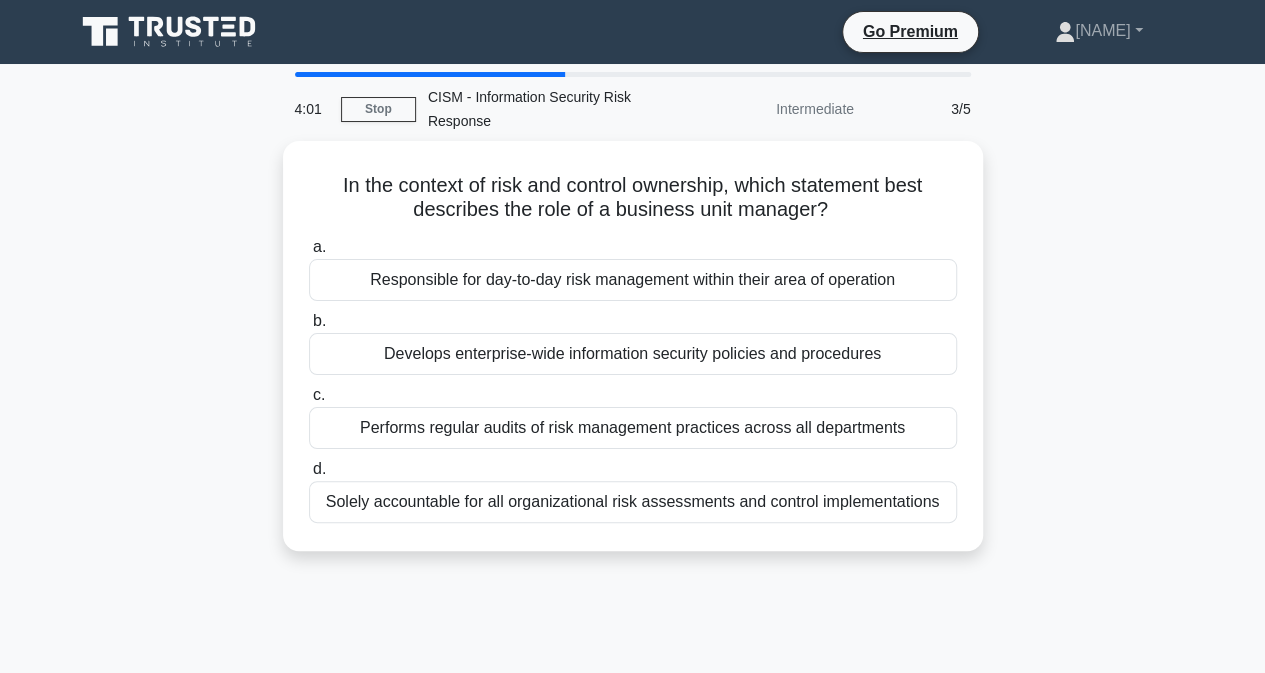 click on "Responsible for day-to-day risk management within their area of operation" at bounding box center [633, 280] 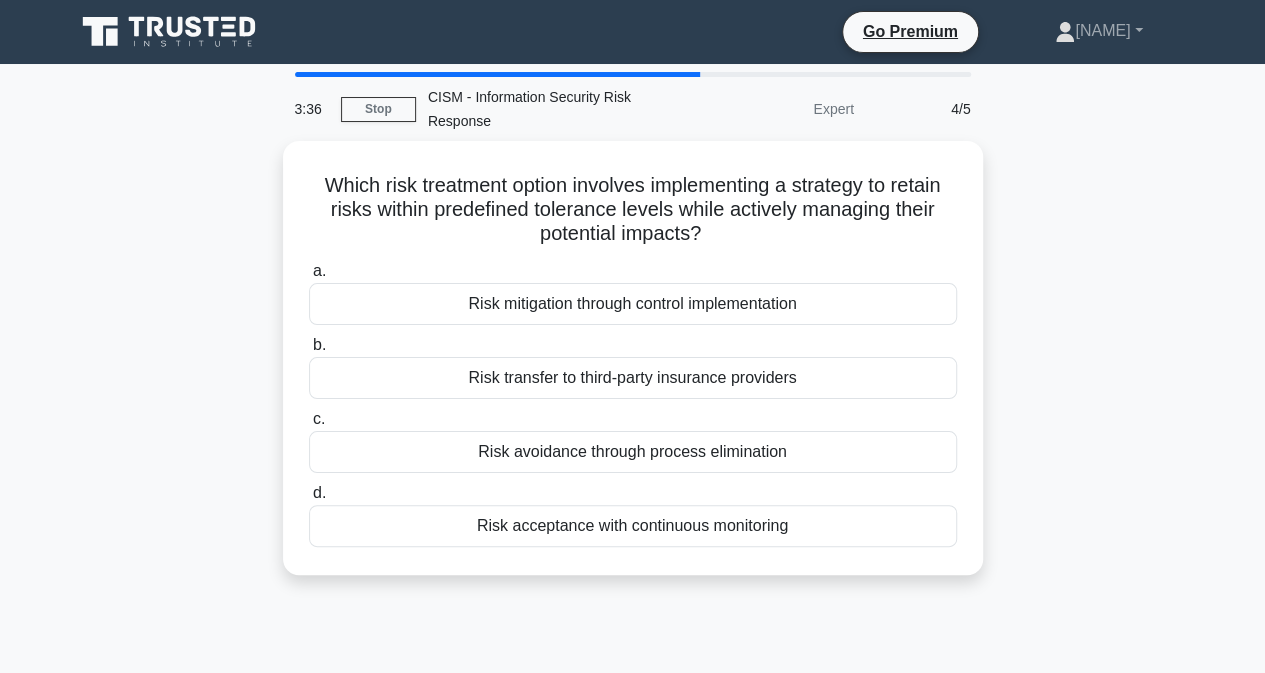 click on "Risk mitigation through control implementation" at bounding box center (633, 304) 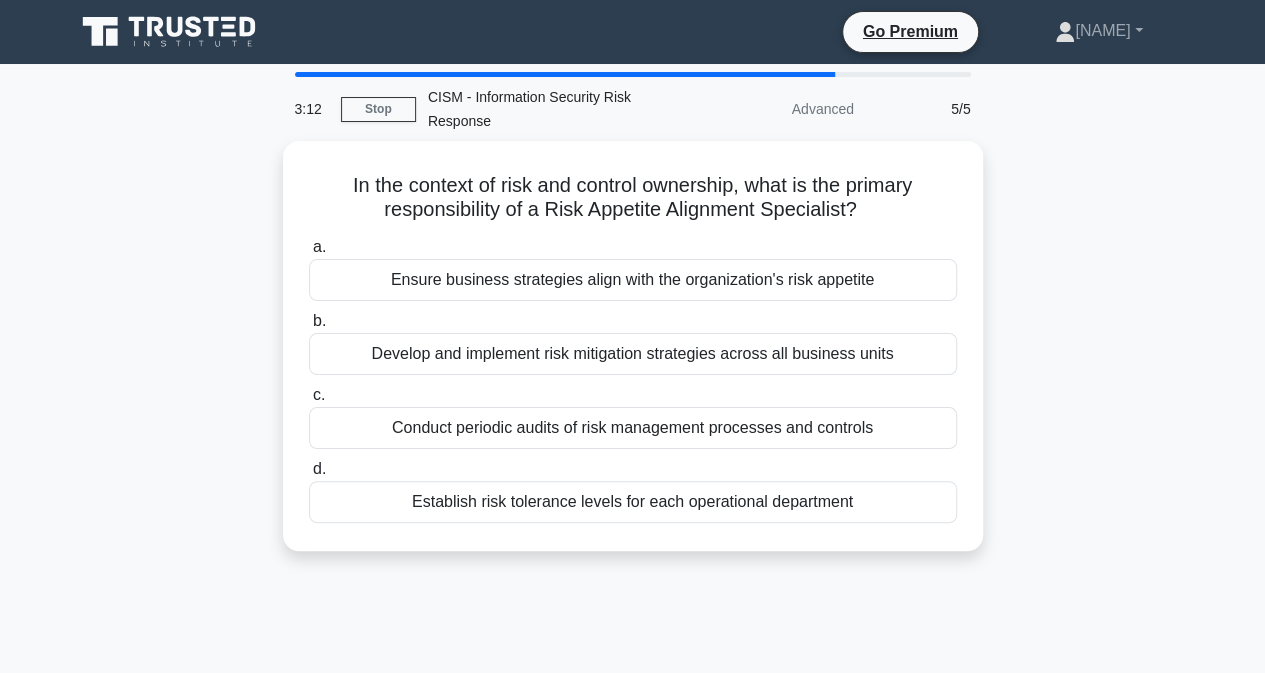 click on "Ensure business strategies align with the organization's risk appetite" at bounding box center [633, 280] 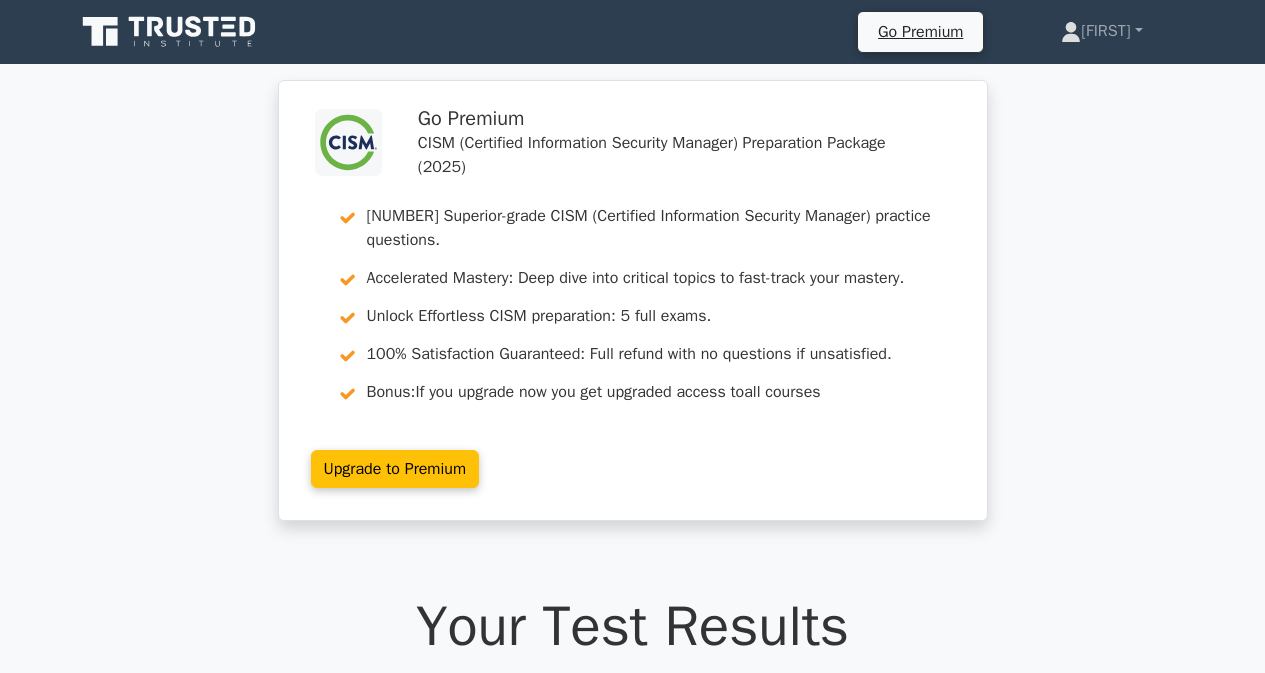 scroll, scrollTop: 0, scrollLeft: 0, axis: both 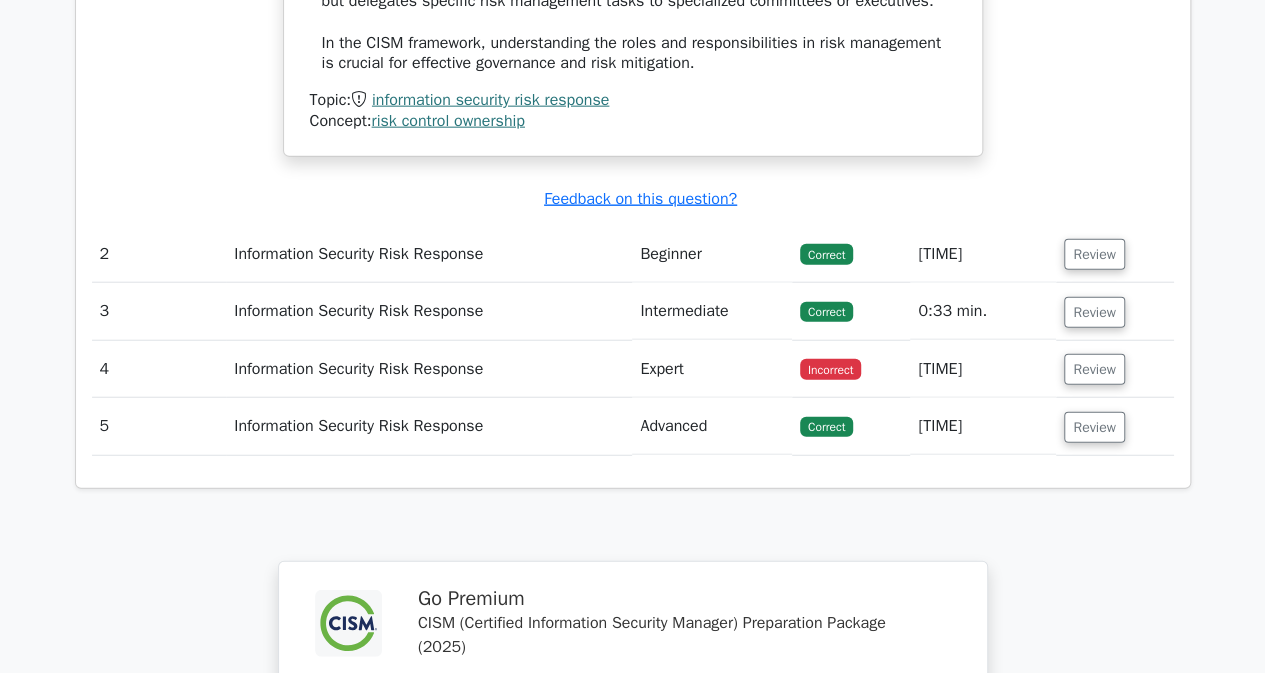click on "Review" at bounding box center [1094, 369] 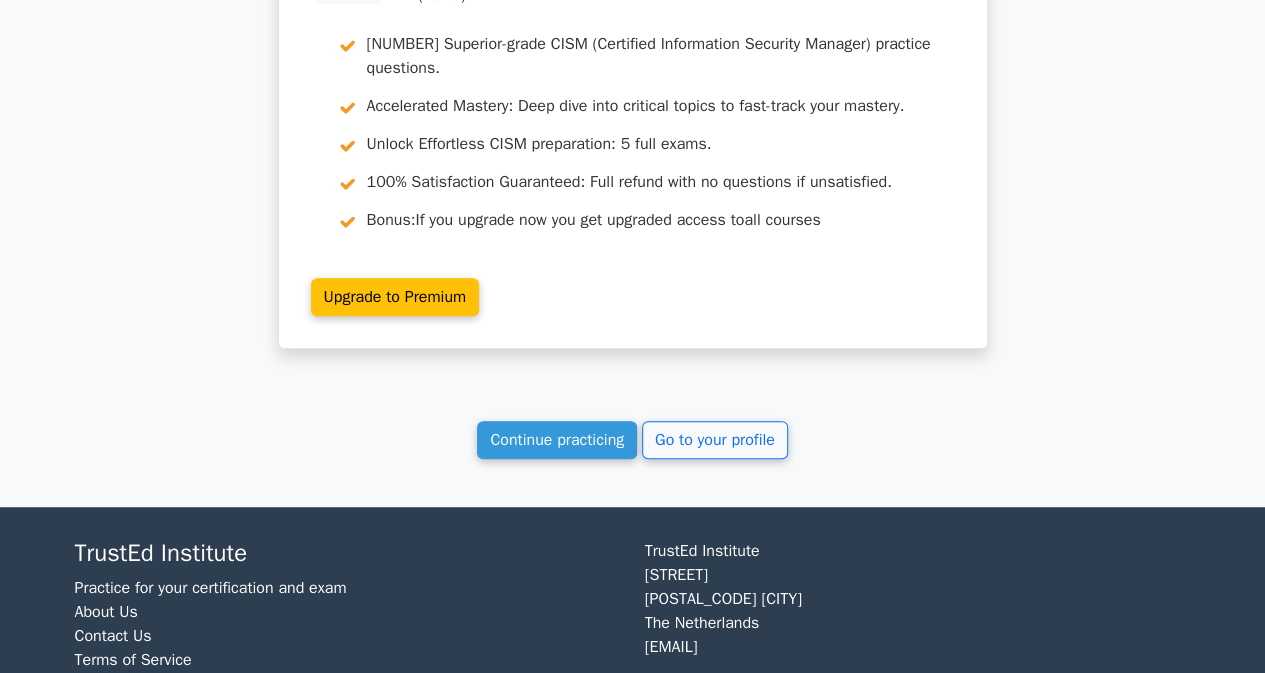scroll, scrollTop: 4258, scrollLeft: 0, axis: vertical 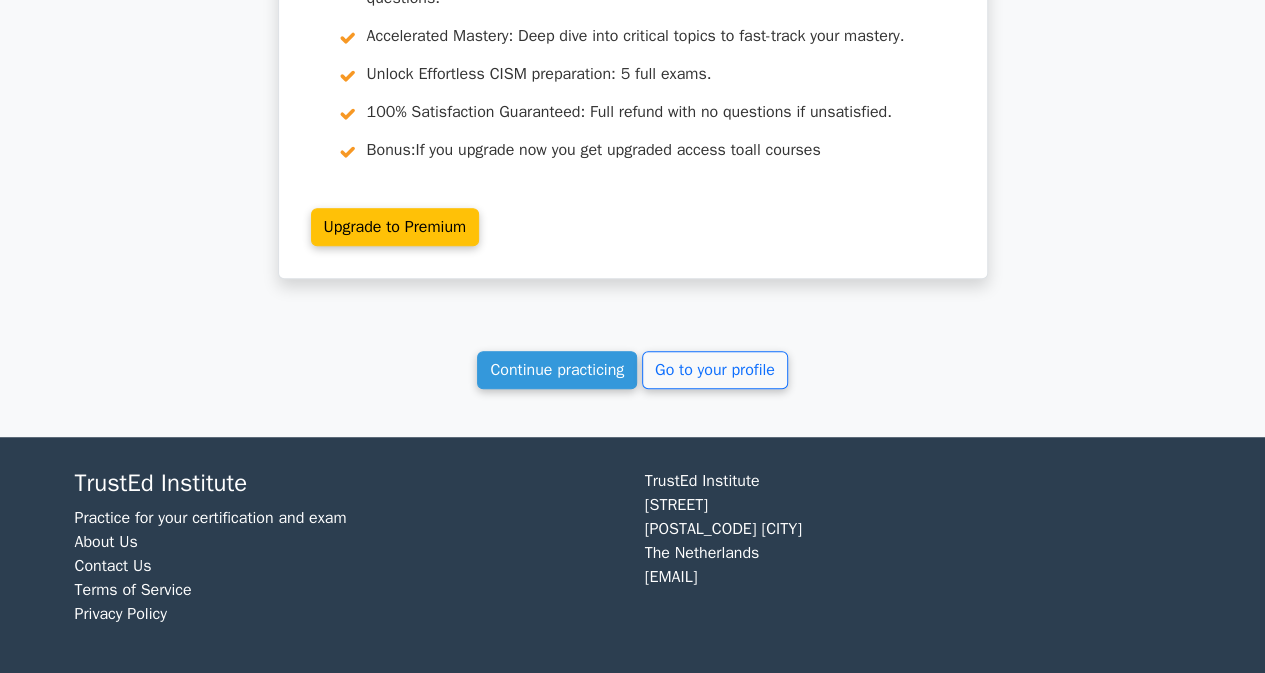 click on "Continue practicing" at bounding box center [557, 370] 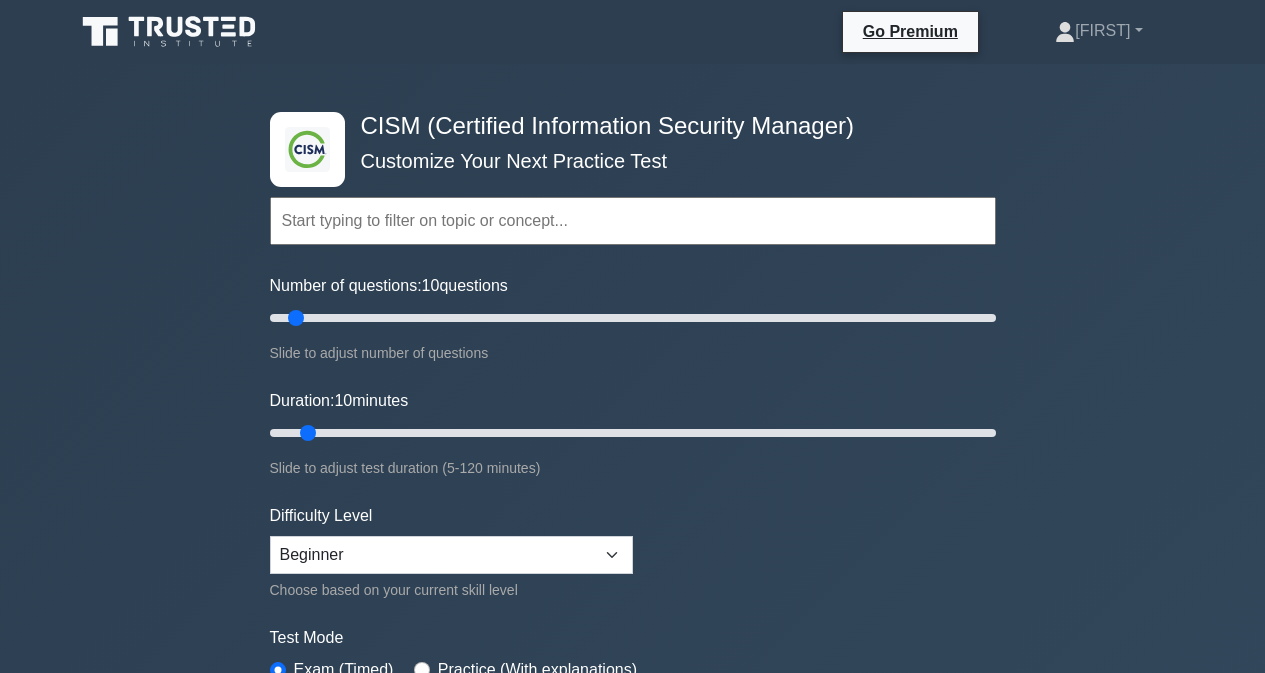 scroll, scrollTop: 0, scrollLeft: 0, axis: both 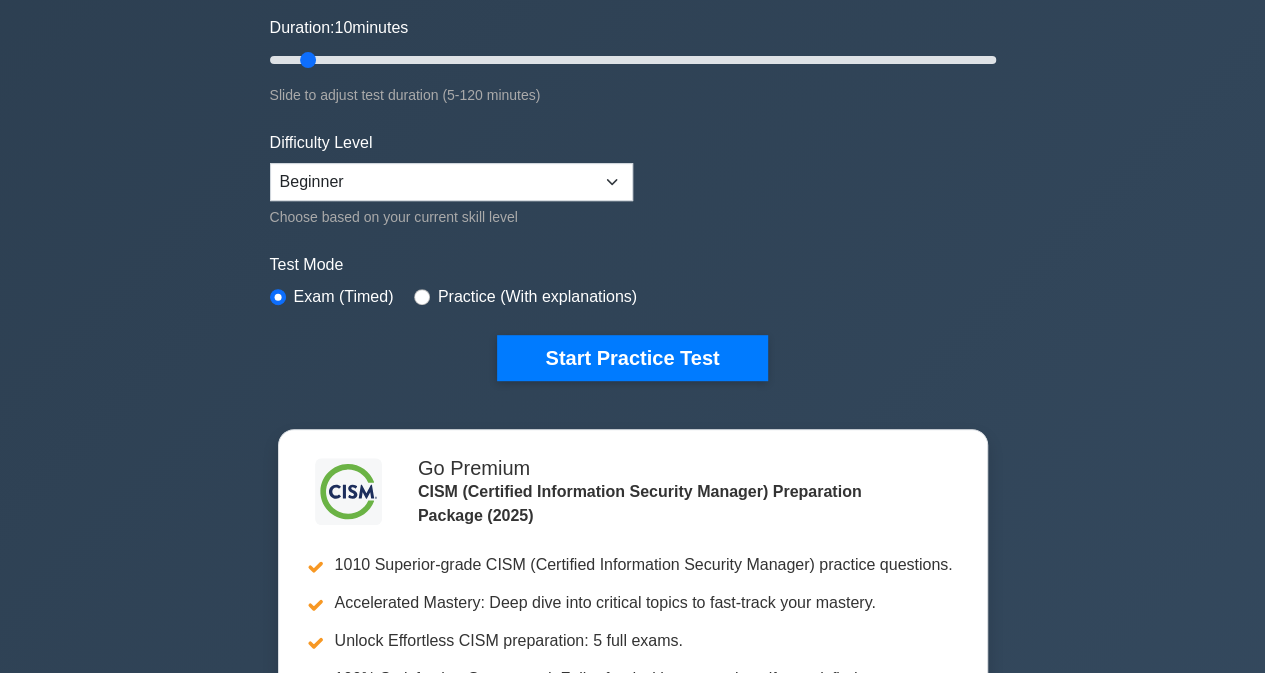 click on "Start Practice Test" at bounding box center (632, 358) 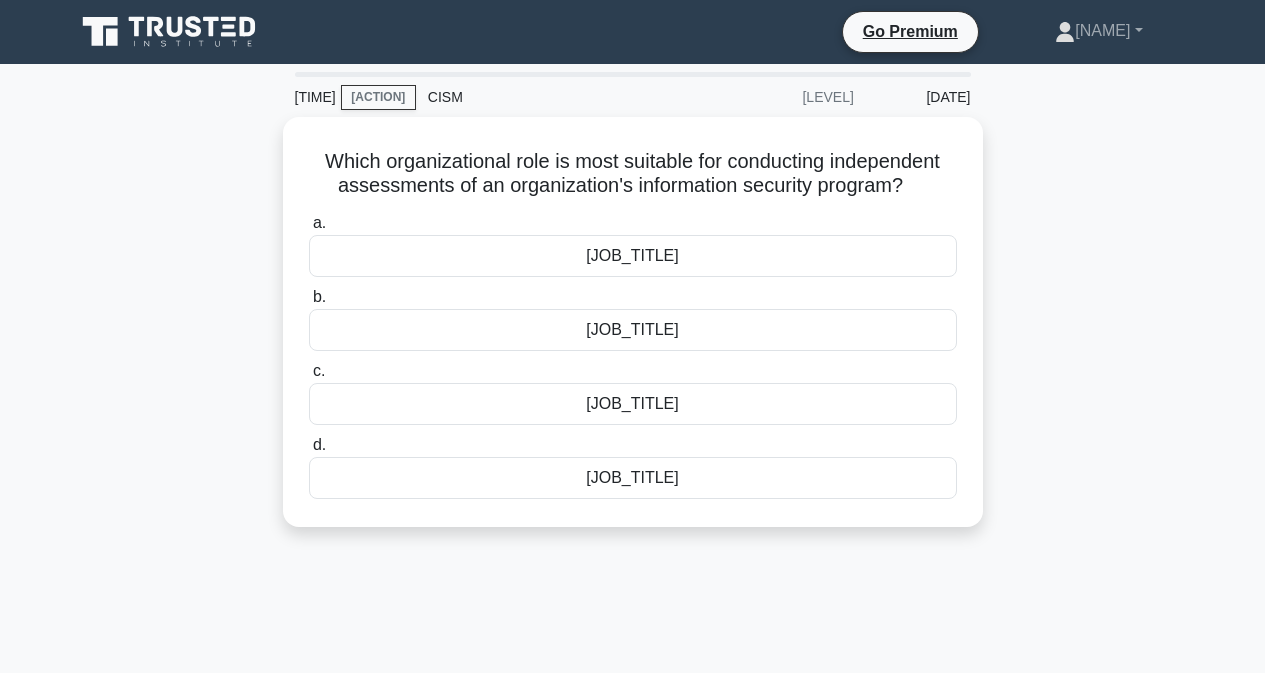 scroll, scrollTop: 0, scrollLeft: 0, axis: both 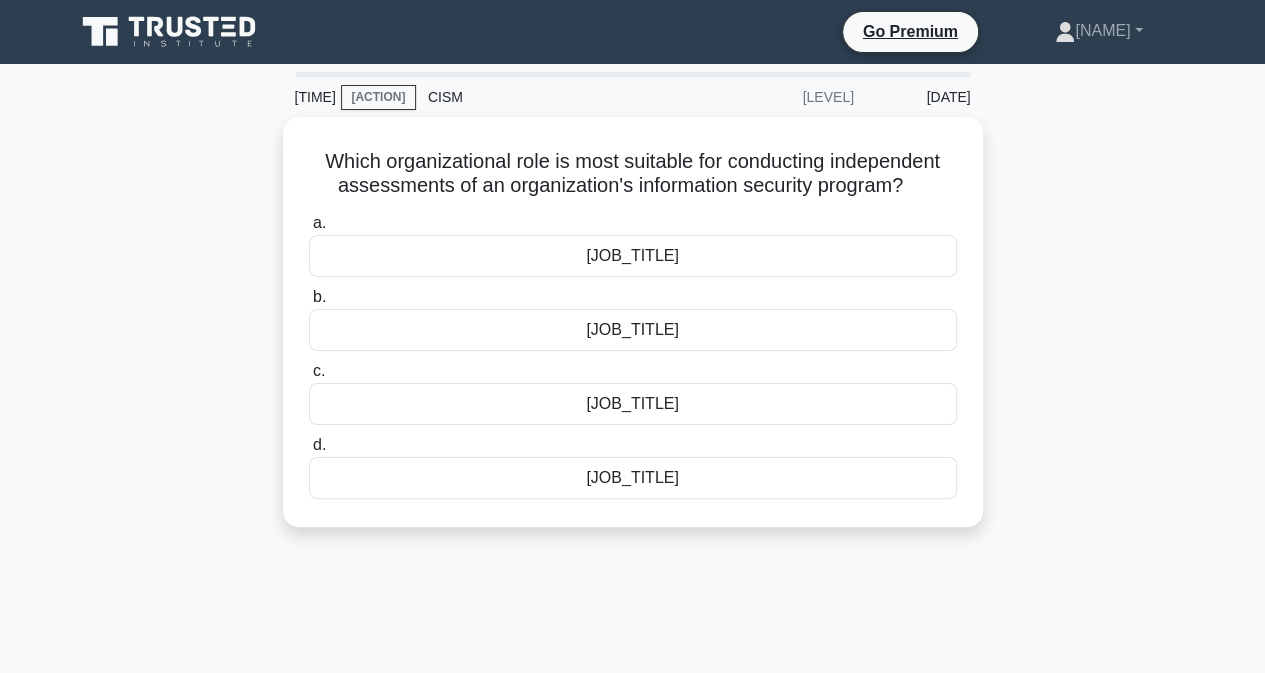 click on "[JOB_TITLE]" at bounding box center (633, 256) 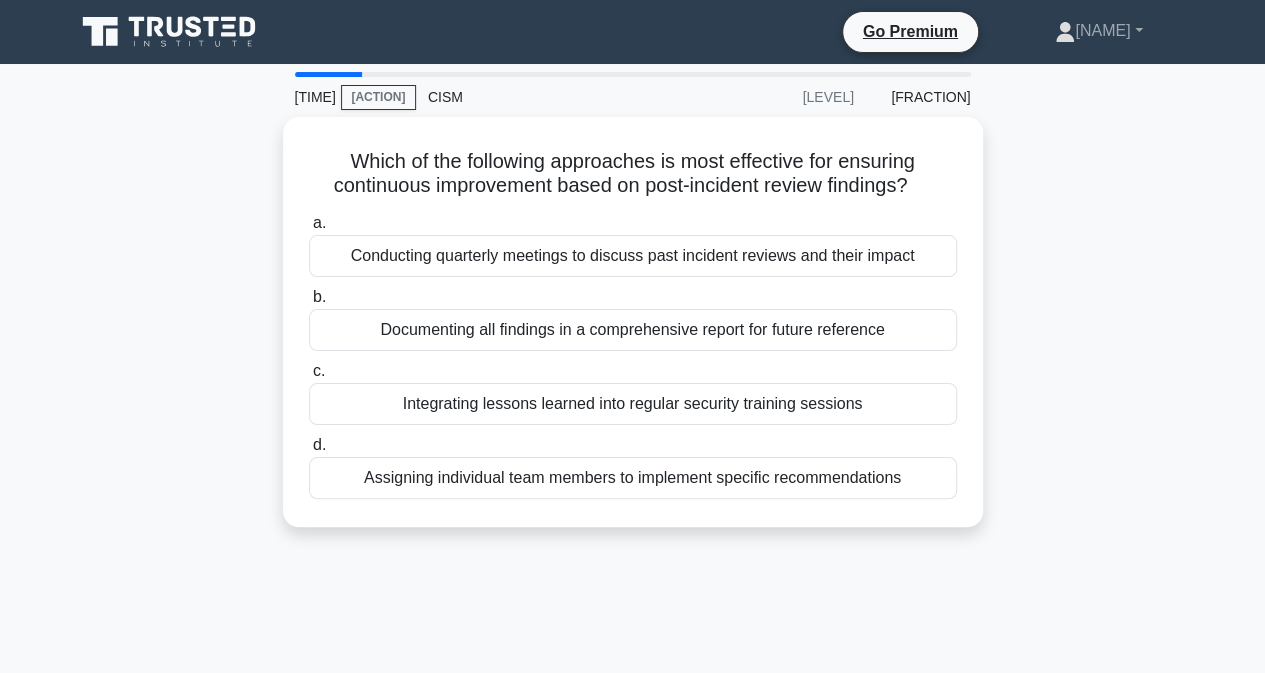 click on "Integrating lessons learned into regular security training sessions" at bounding box center (633, 404) 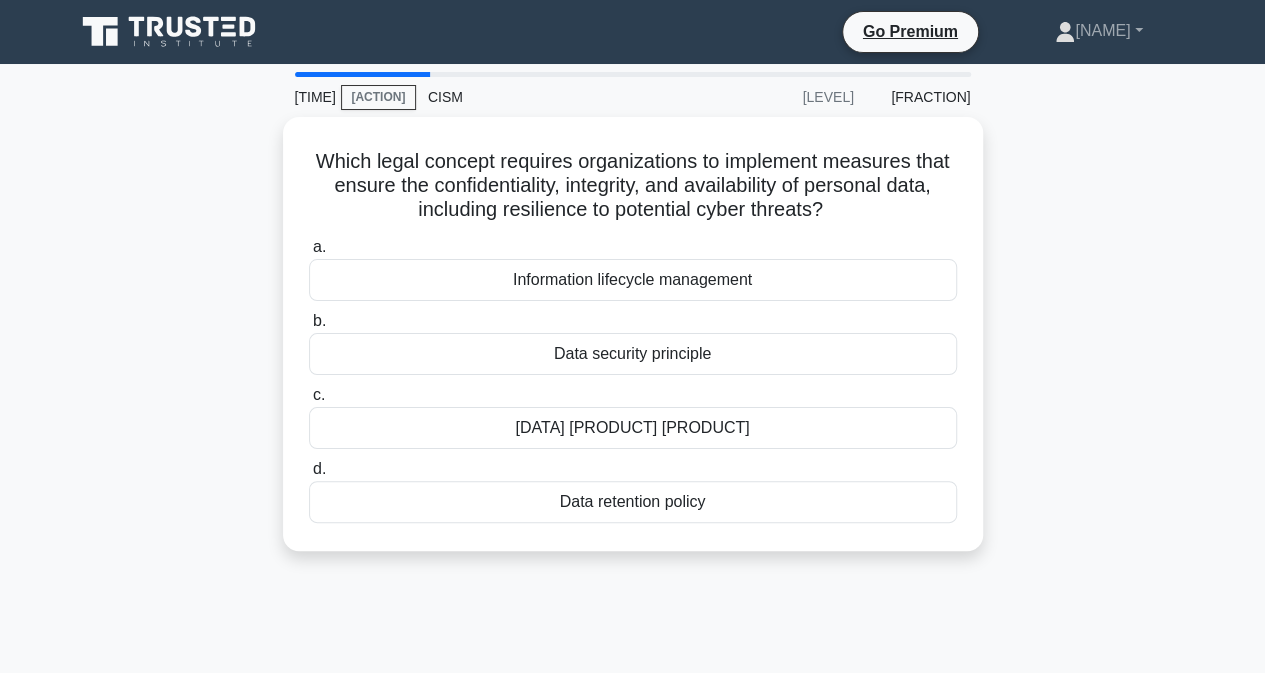 click on "Information lifecycle management" at bounding box center [633, 280] 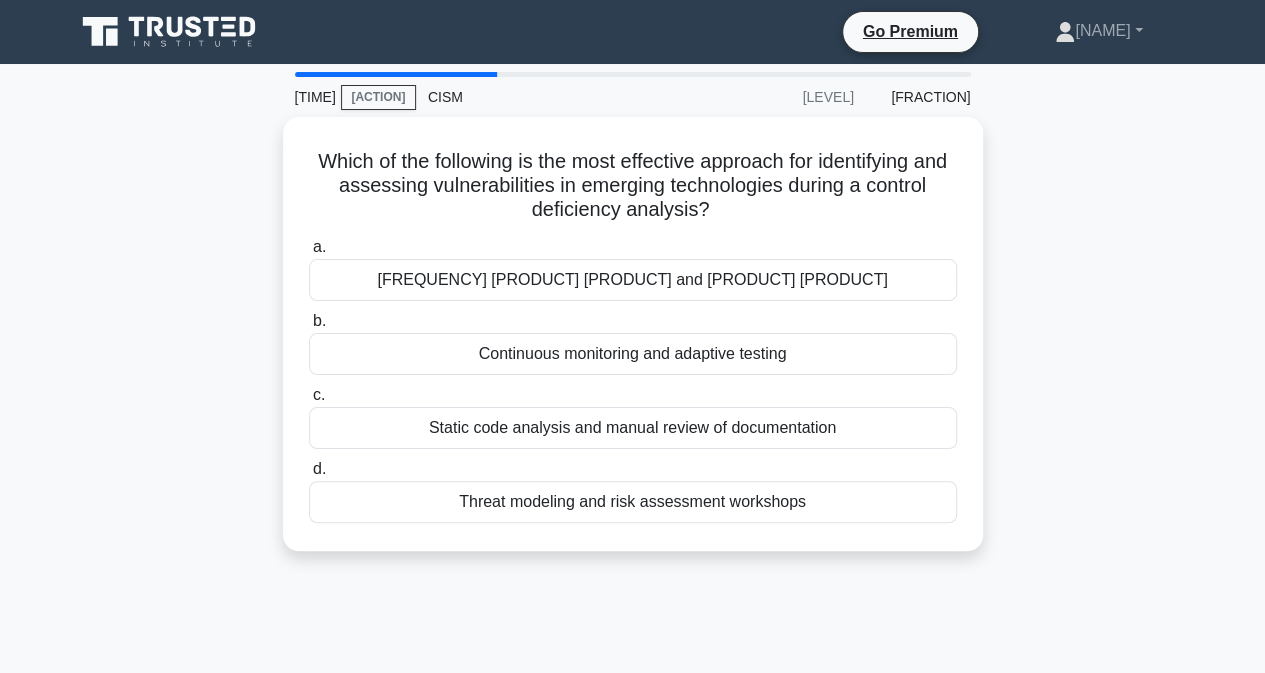 click on "Threat modeling and risk assessment workshops" at bounding box center (633, 502) 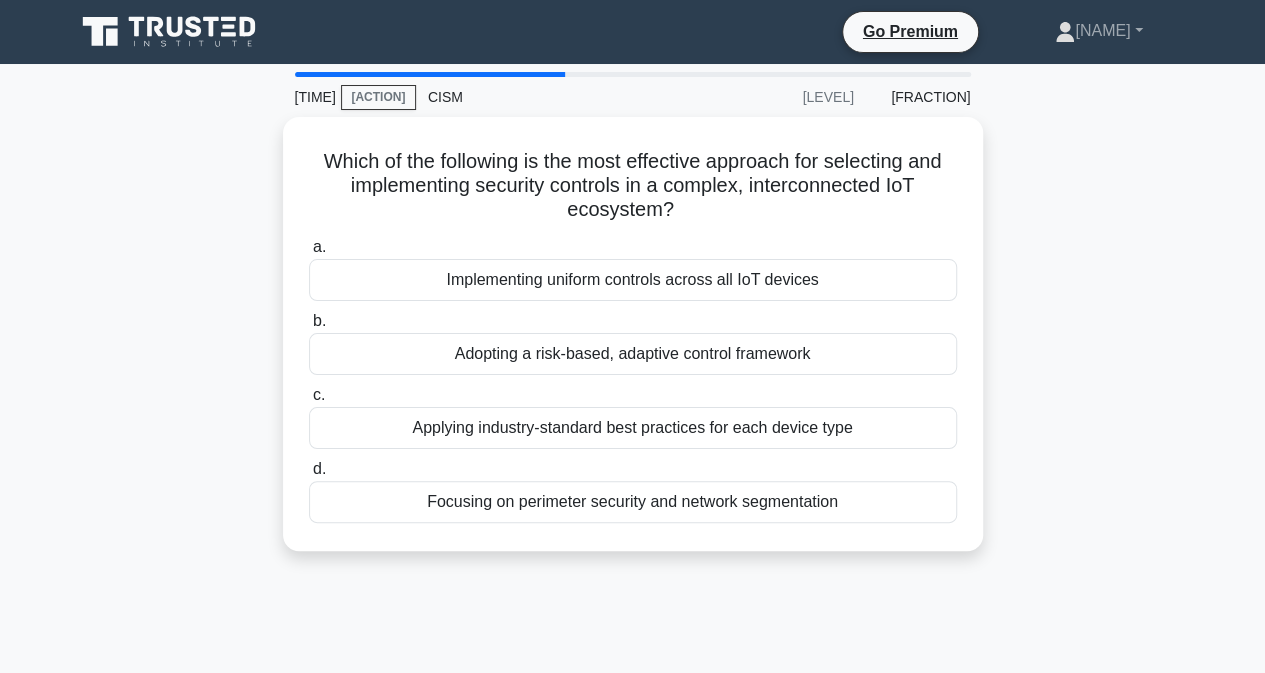 click on "Focusing on perimeter security and network segmentation" at bounding box center (633, 502) 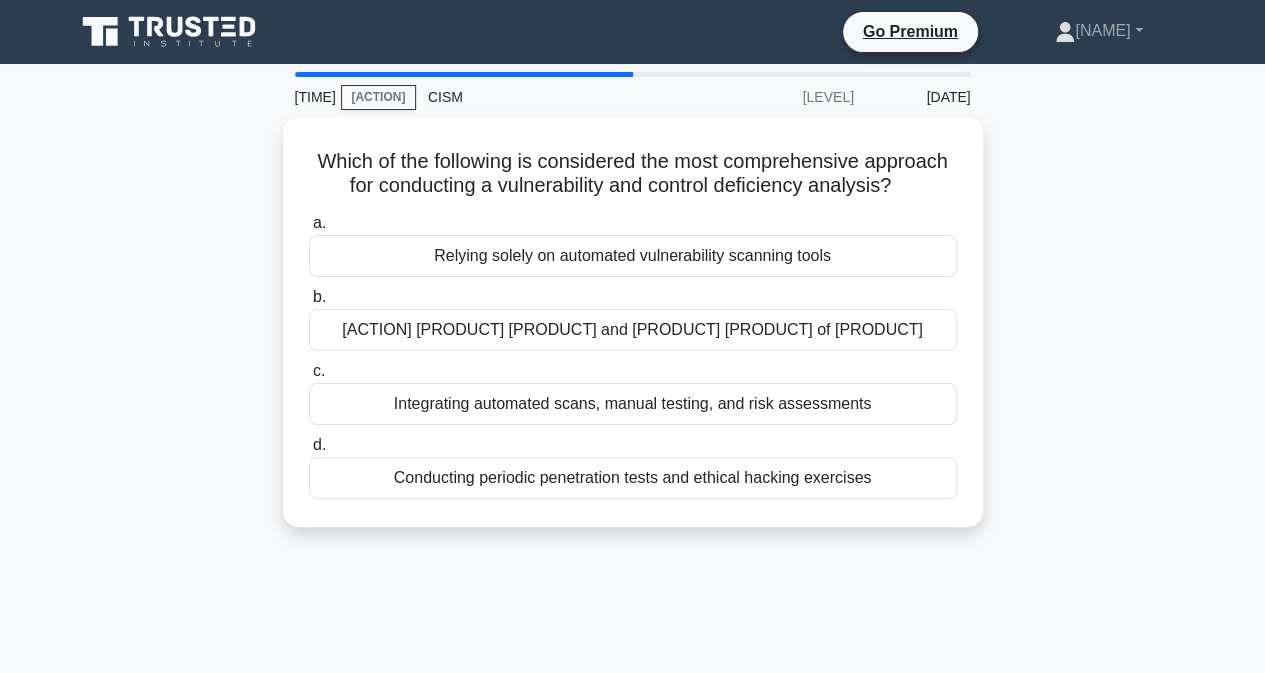 click on "Integrating automated scans, manual testing, and risk assessments" at bounding box center [633, 404] 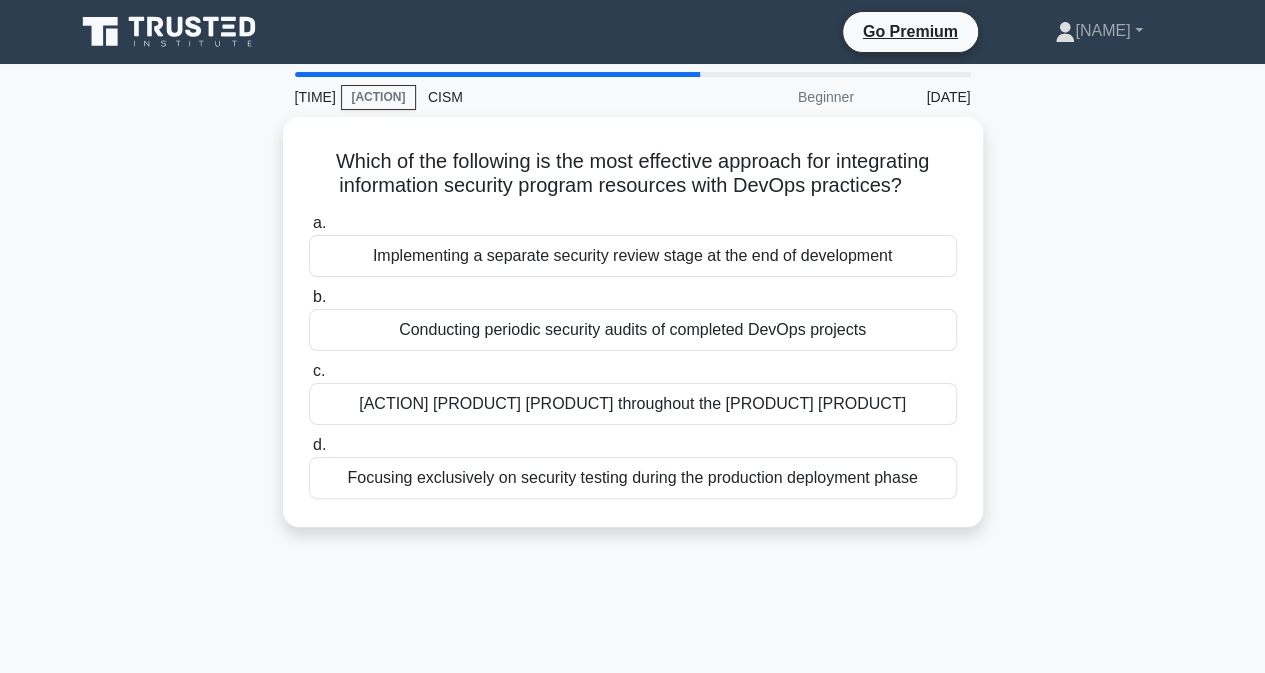 click on "Embedding security controls throughout the CI/CD pipeline" at bounding box center [633, 404] 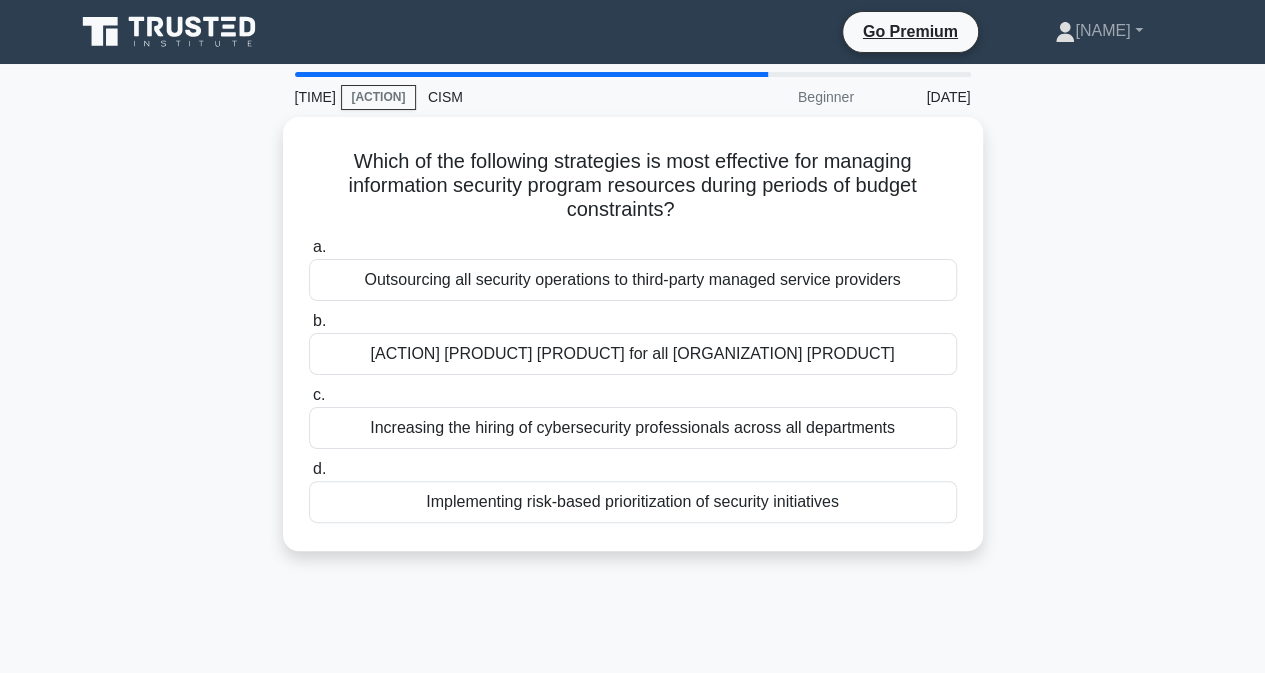click on "Implementing risk-based prioritization of security initiatives" at bounding box center [633, 502] 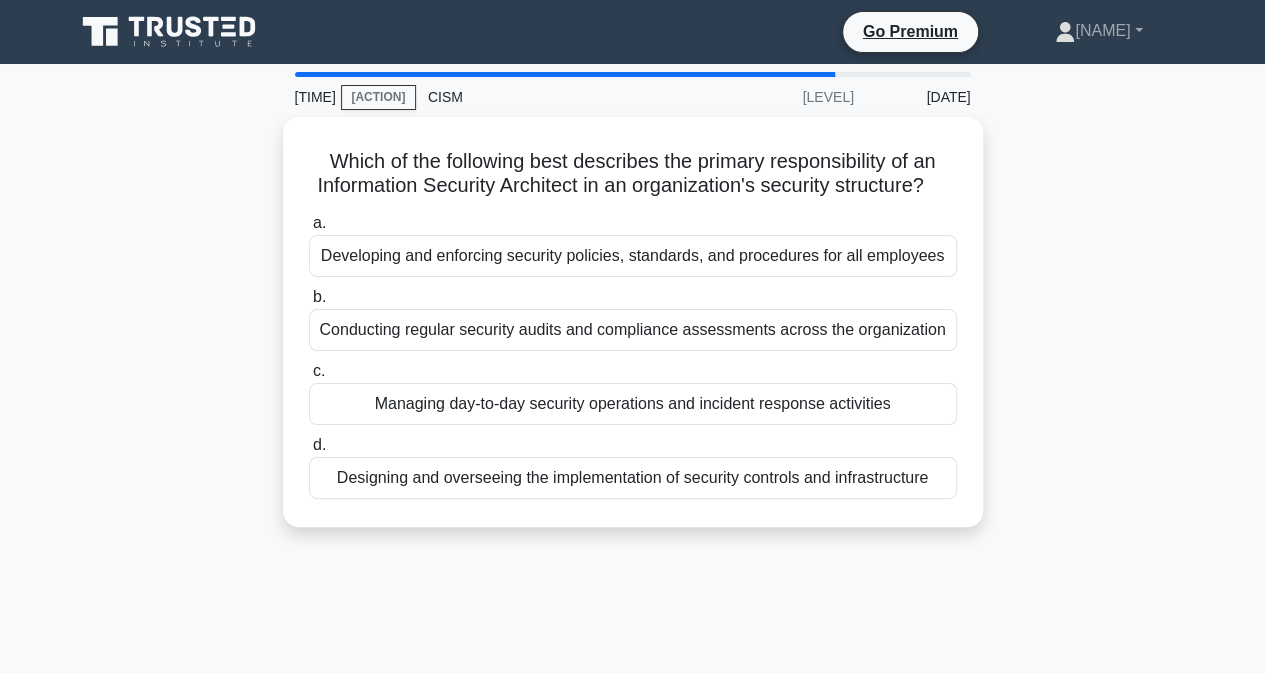 click on "Designing and overseeing the implementation of security controls and infrastructure" at bounding box center (633, 478) 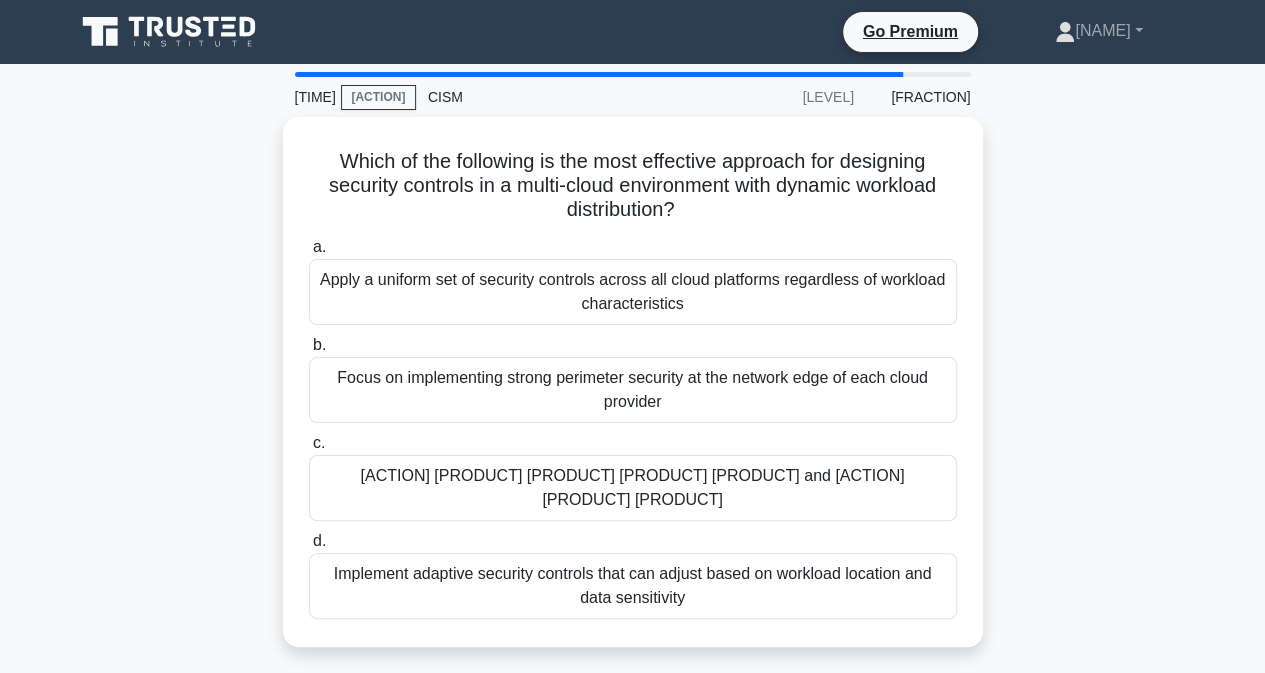 click on "Implement adaptive security controls that can adjust based on workload location and data sensitivity" at bounding box center (633, 586) 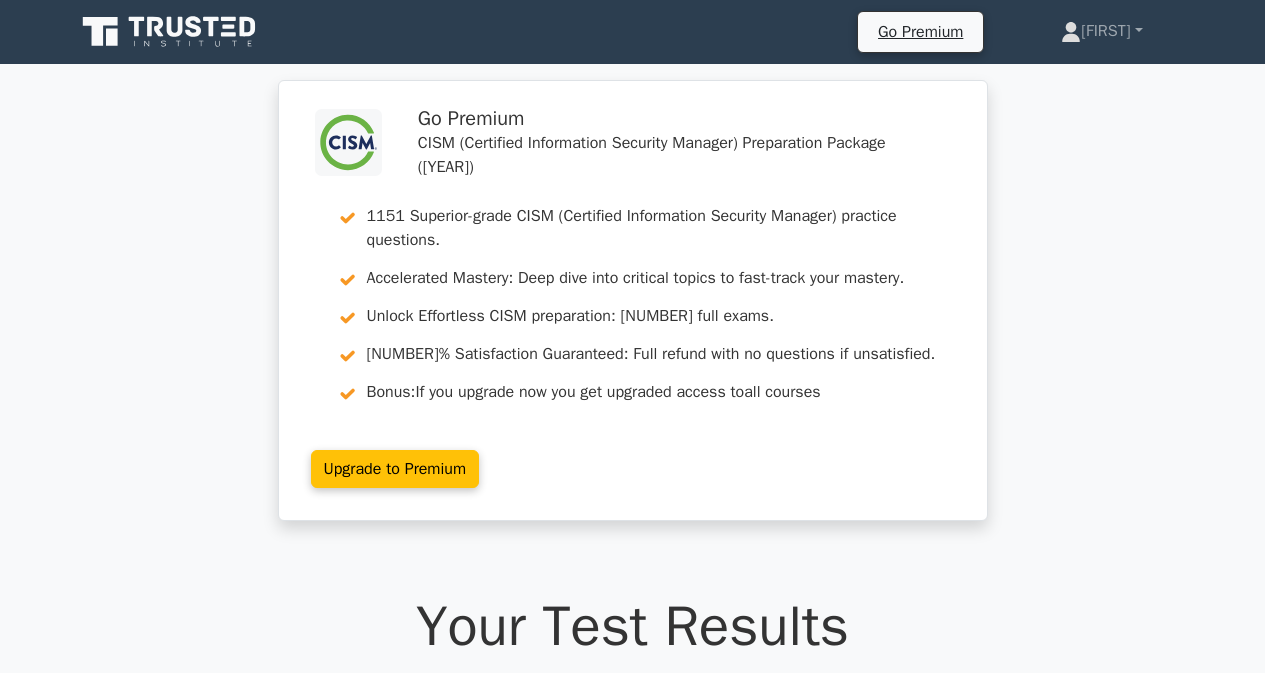 scroll, scrollTop: 112, scrollLeft: 0, axis: vertical 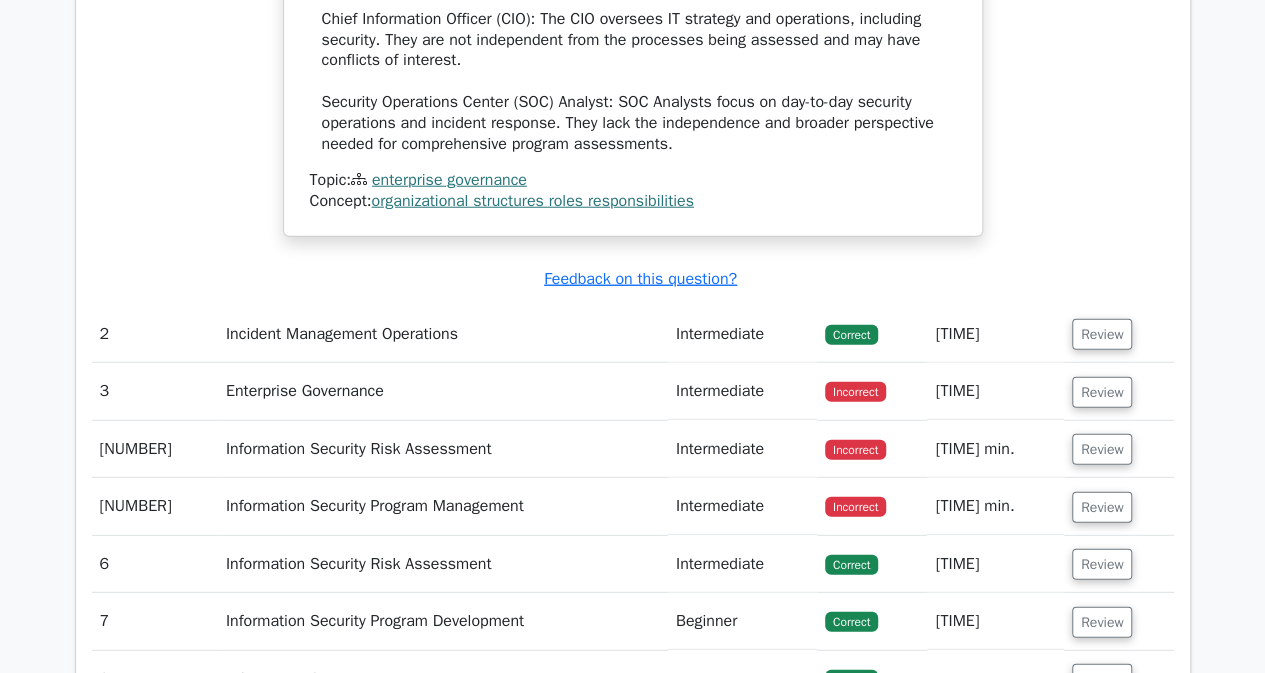 click on "Review" at bounding box center [1102, 392] 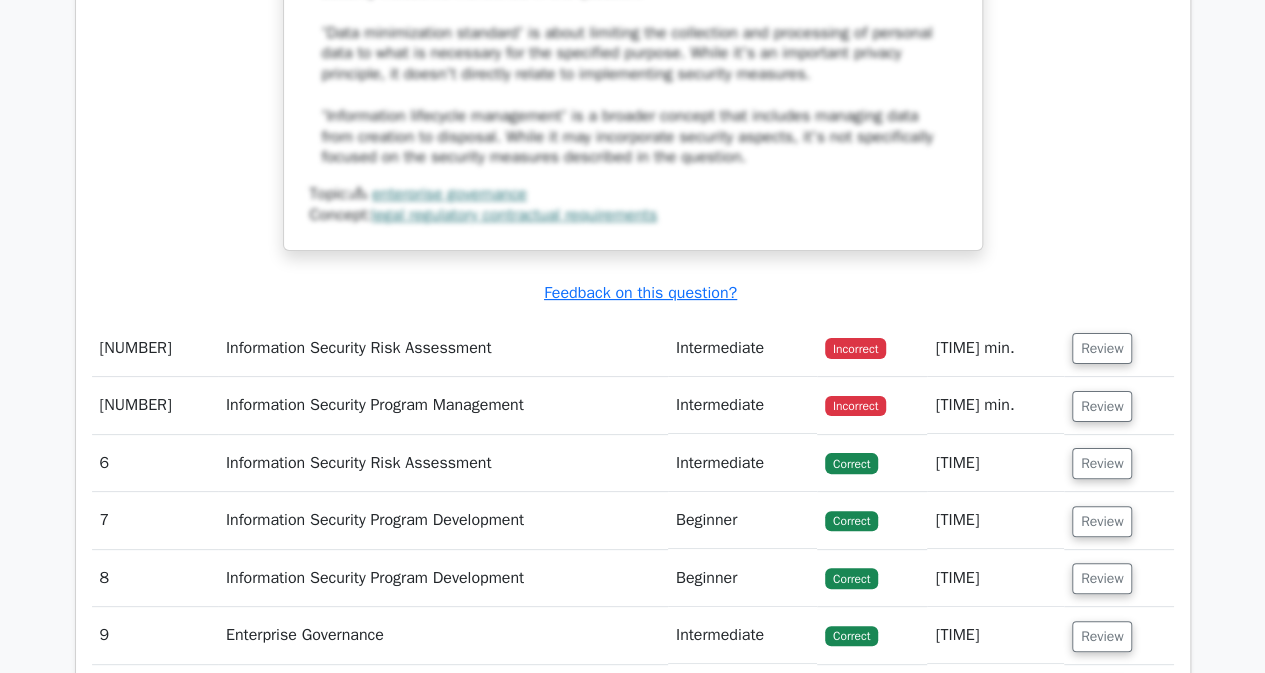 scroll, scrollTop: 3800, scrollLeft: 0, axis: vertical 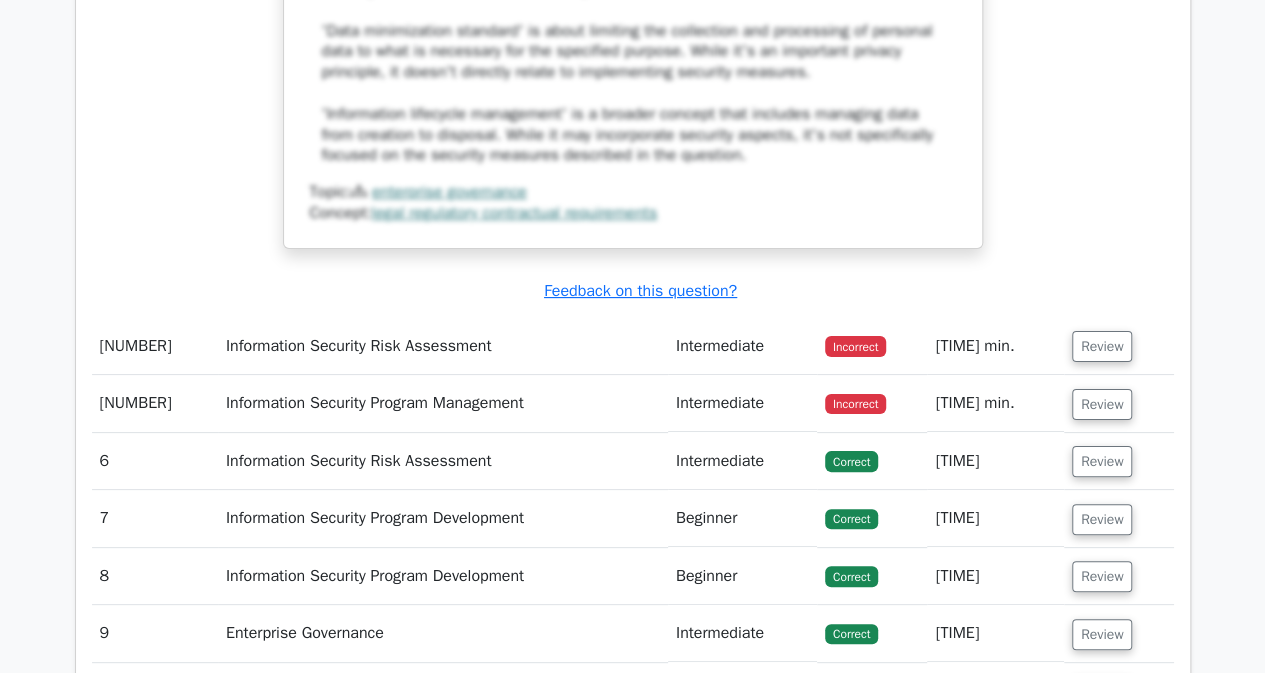 click on "Review" at bounding box center (1102, 346) 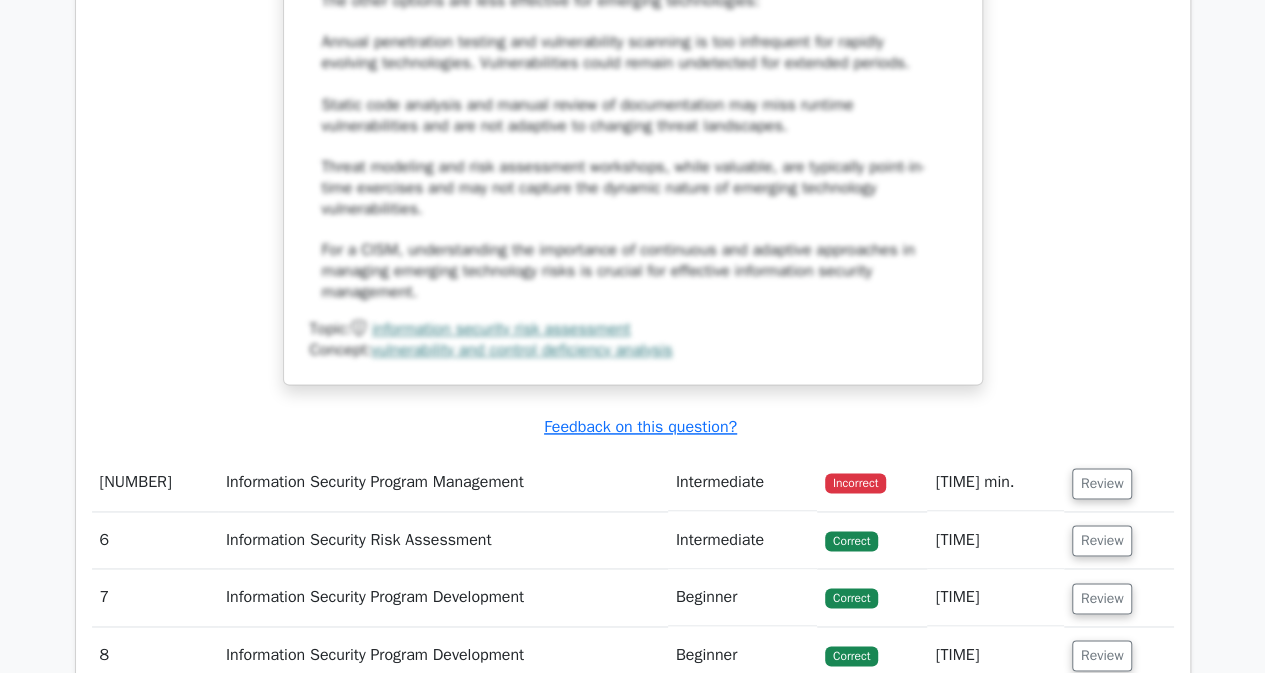 scroll, scrollTop: 4978, scrollLeft: 0, axis: vertical 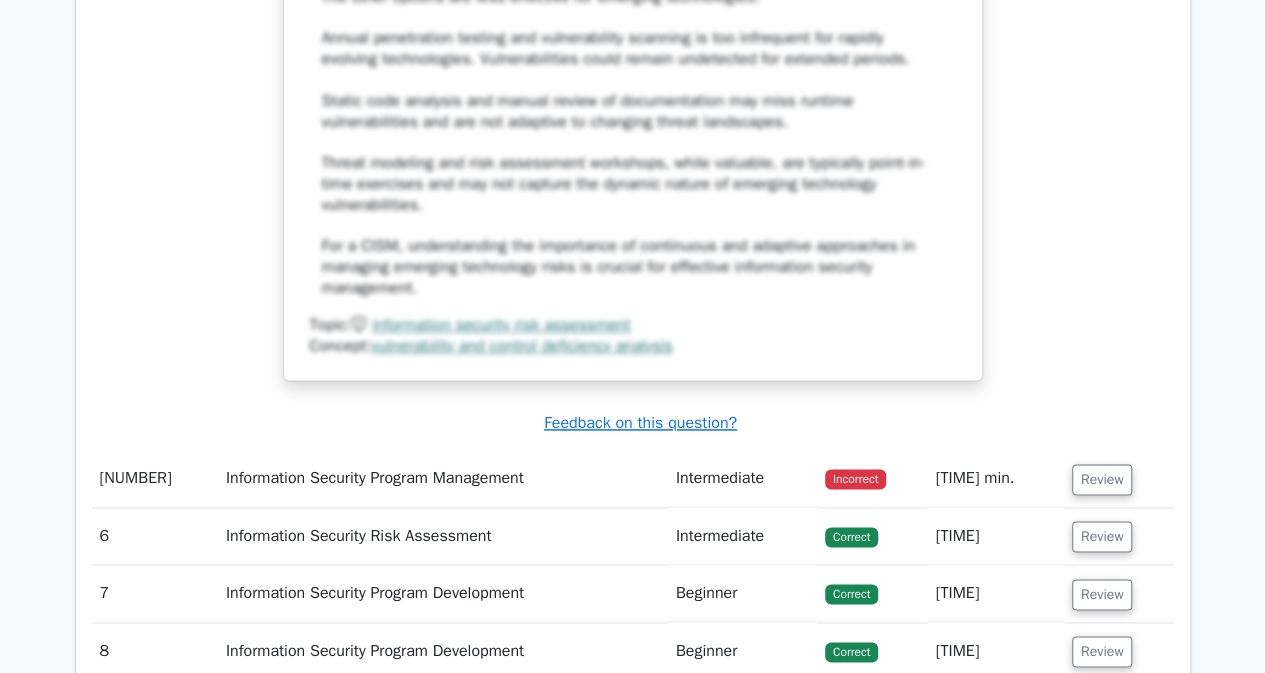 click on "Review" at bounding box center (1102, 479) 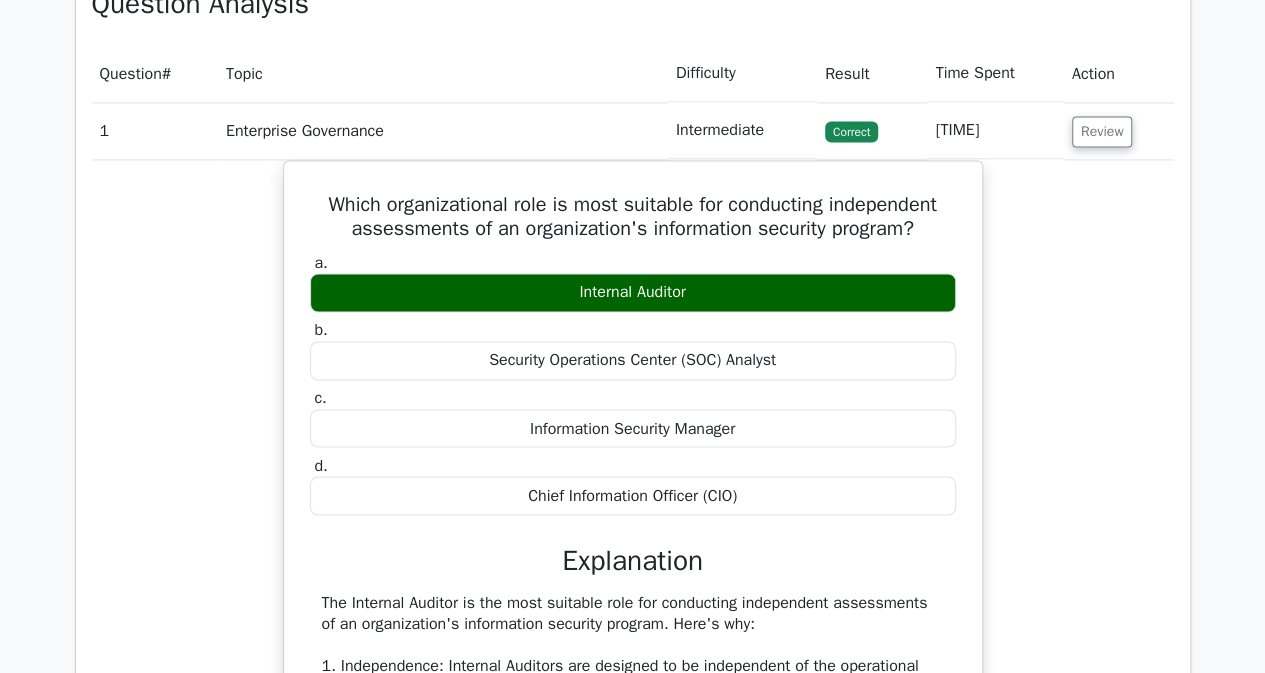 scroll, scrollTop: 1449, scrollLeft: 0, axis: vertical 